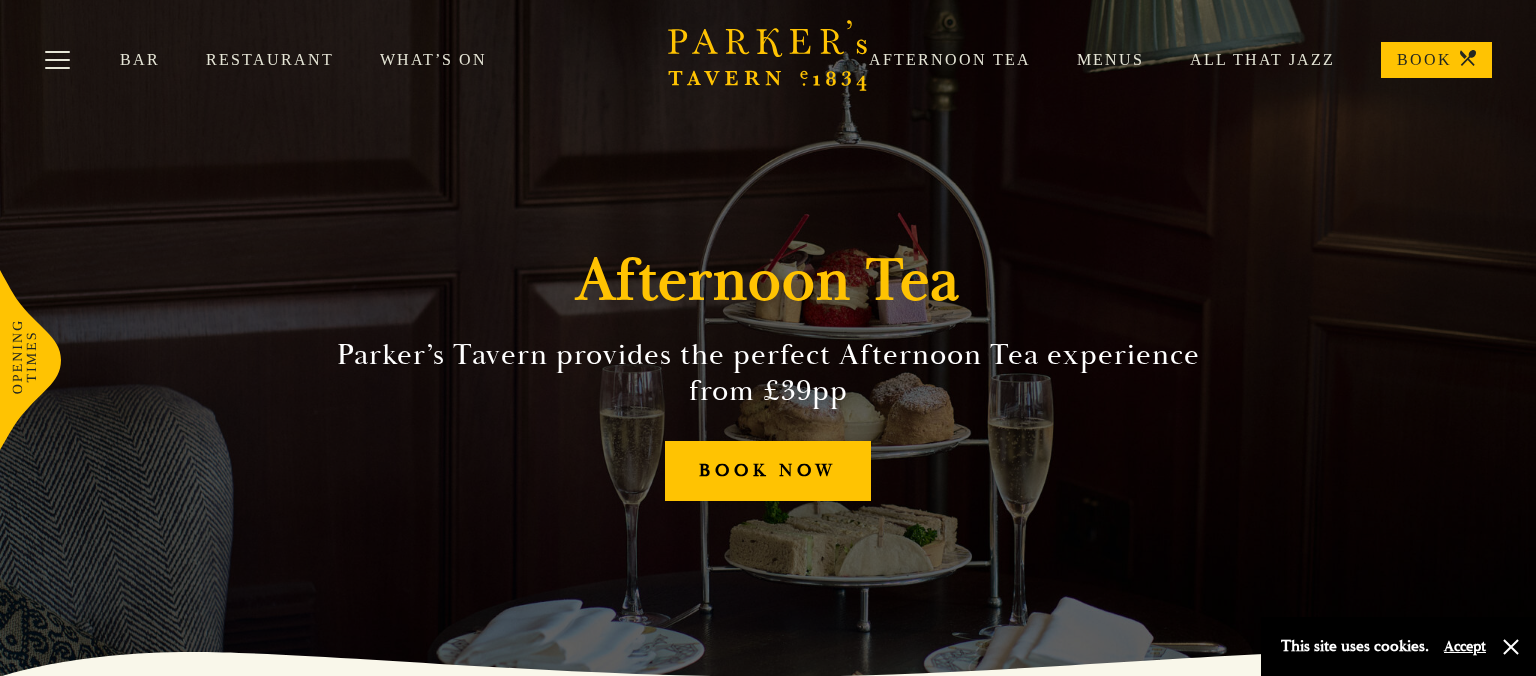 scroll, scrollTop: 0, scrollLeft: 0, axis: both 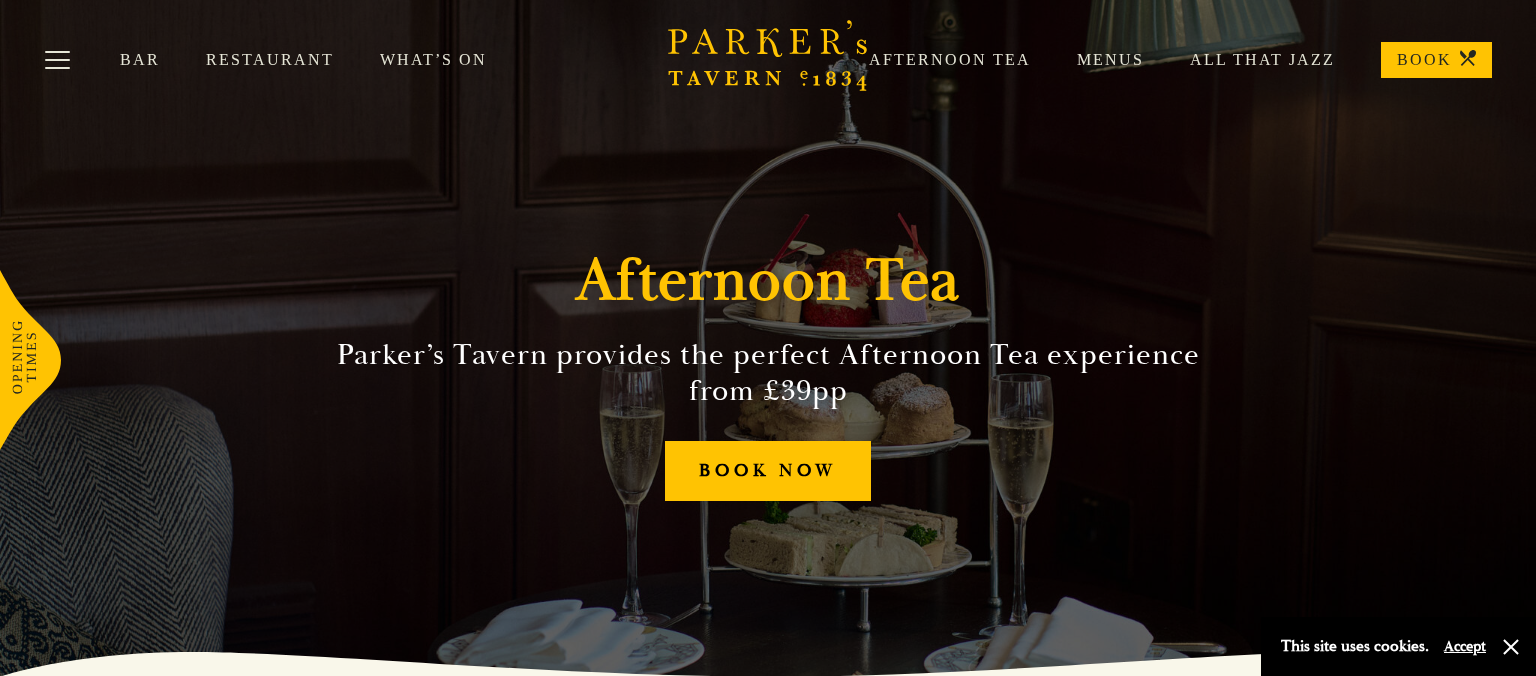 click on "Accept" at bounding box center (1465, 646) 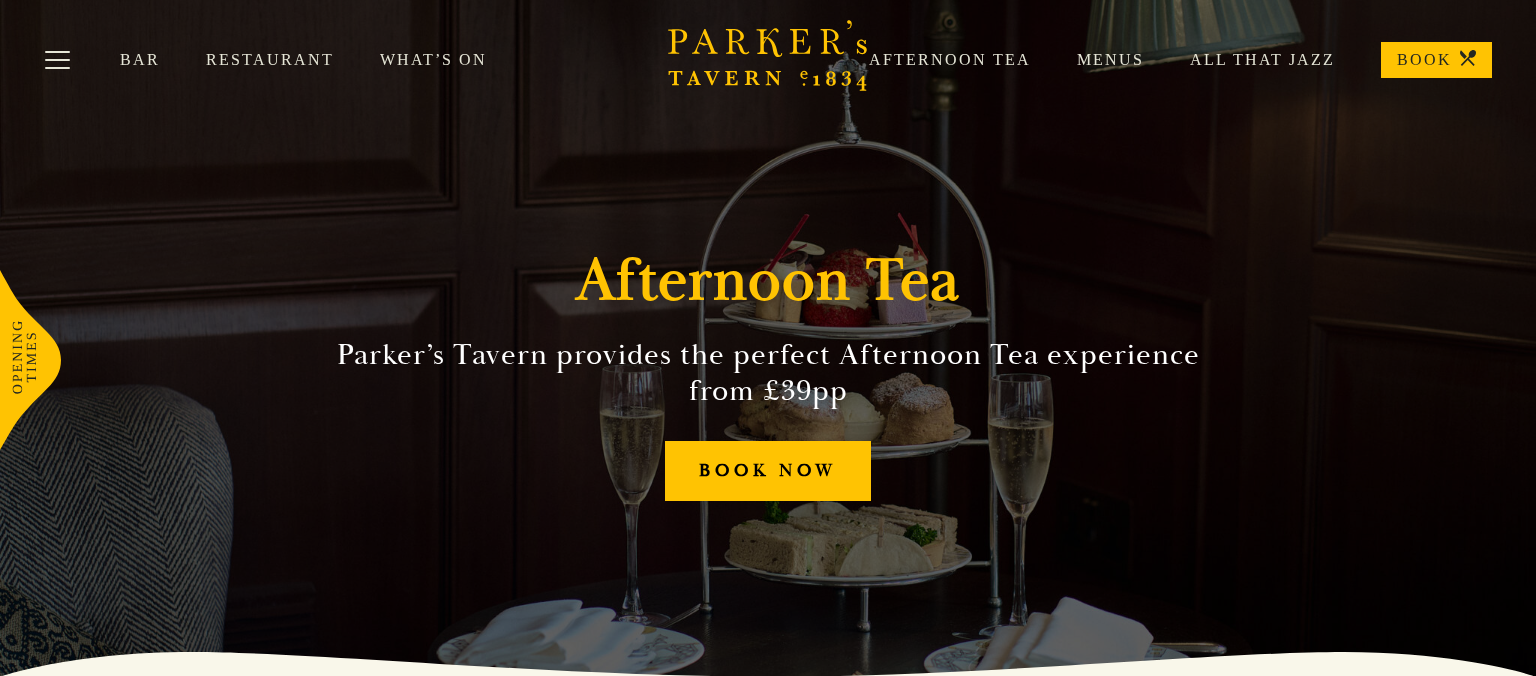 click on "All That Jazz" at bounding box center (1239, 60) 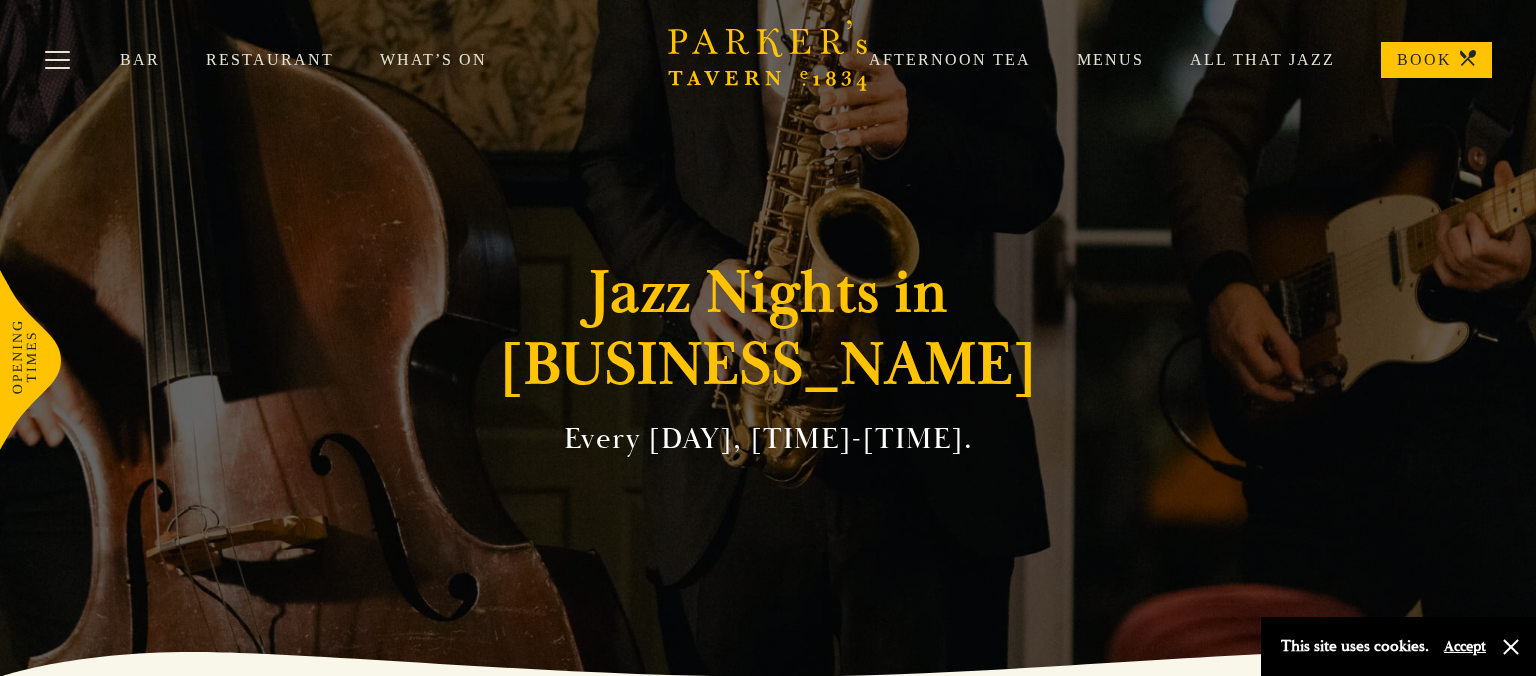 scroll, scrollTop: 0, scrollLeft: 0, axis: both 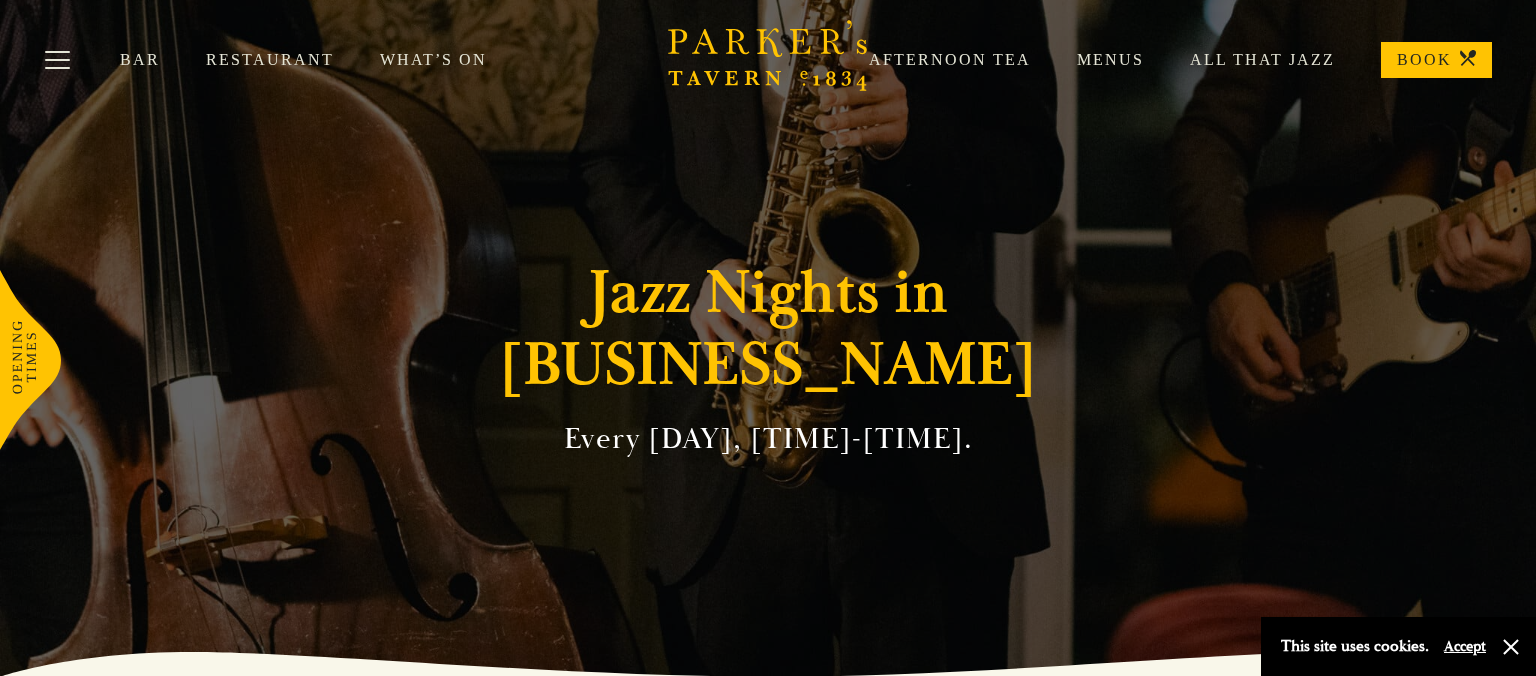 click on "Afternoon Tea" at bounding box center [927, 60] 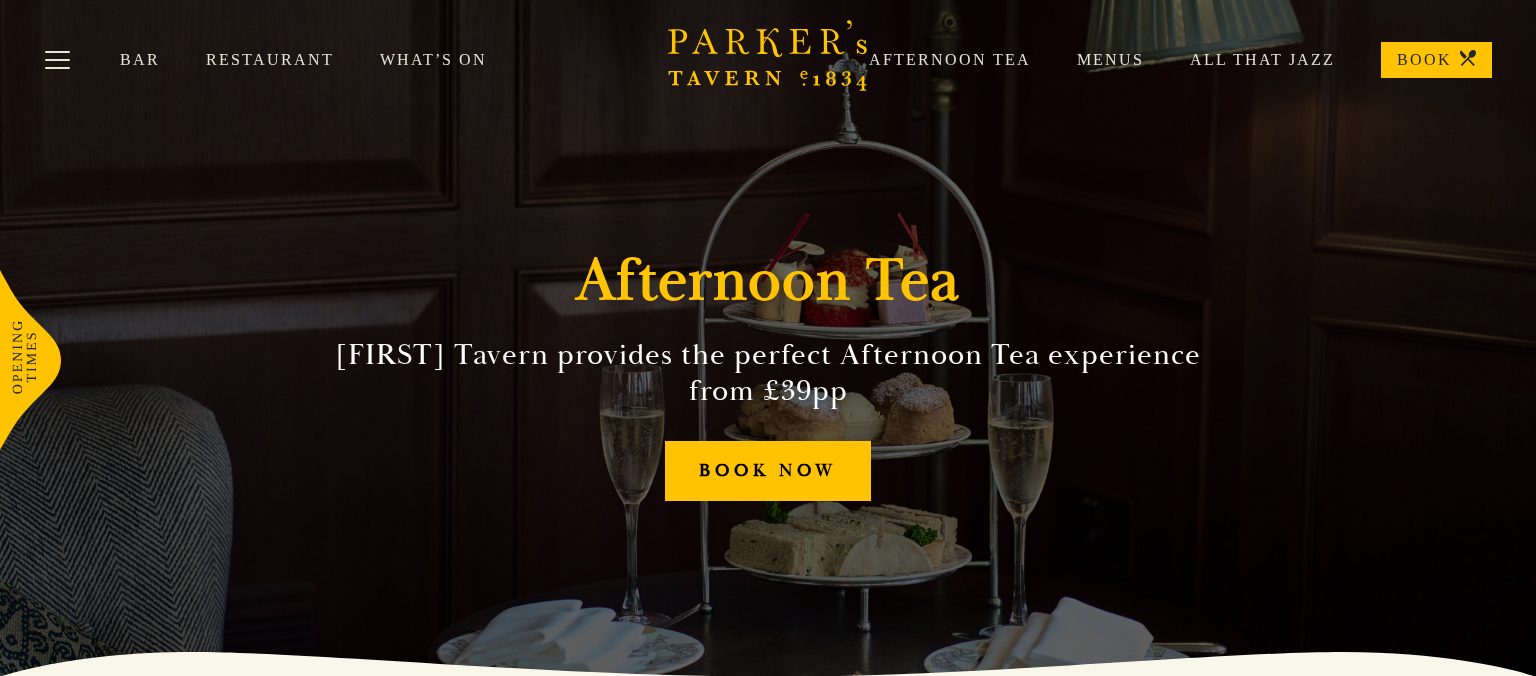 scroll, scrollTop: 0, scrollLeft: 0, axis: both 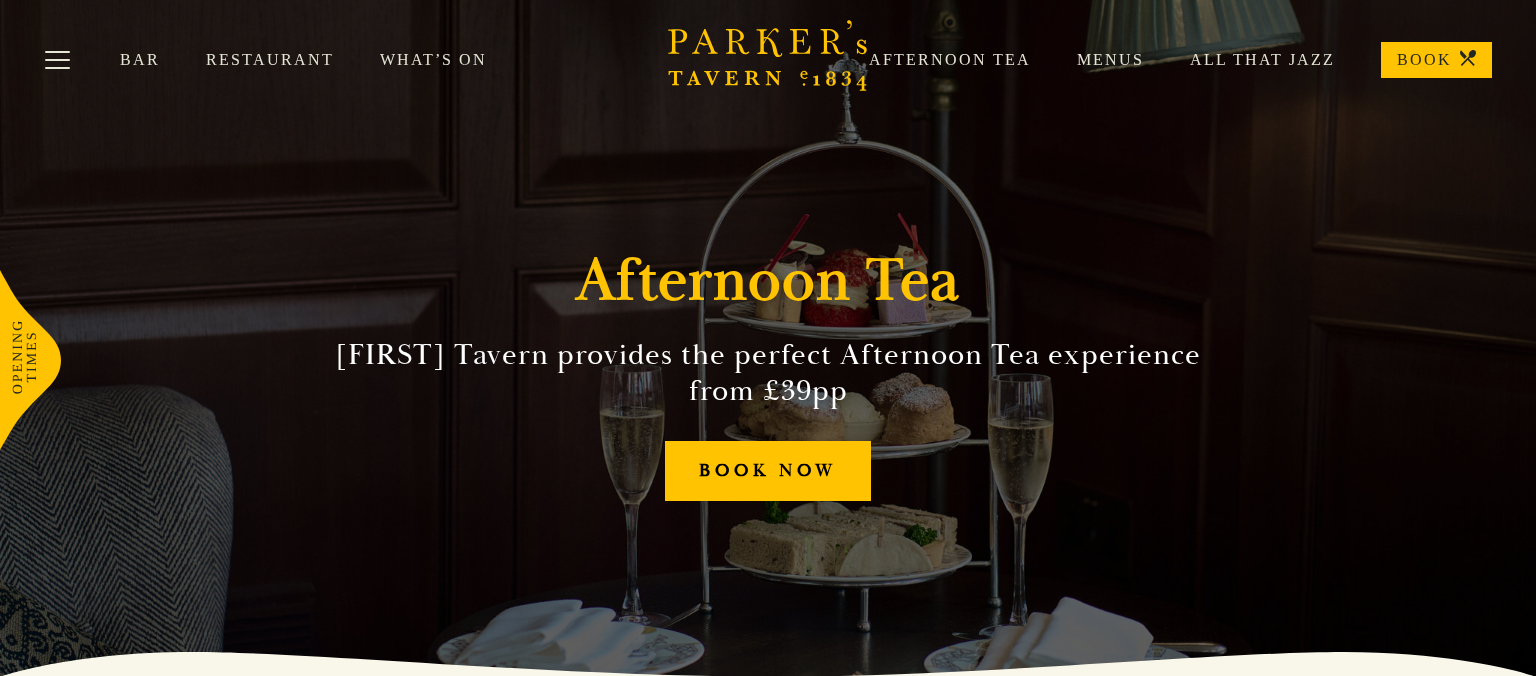 click on "Menus" at bounding box center [1087, 60] 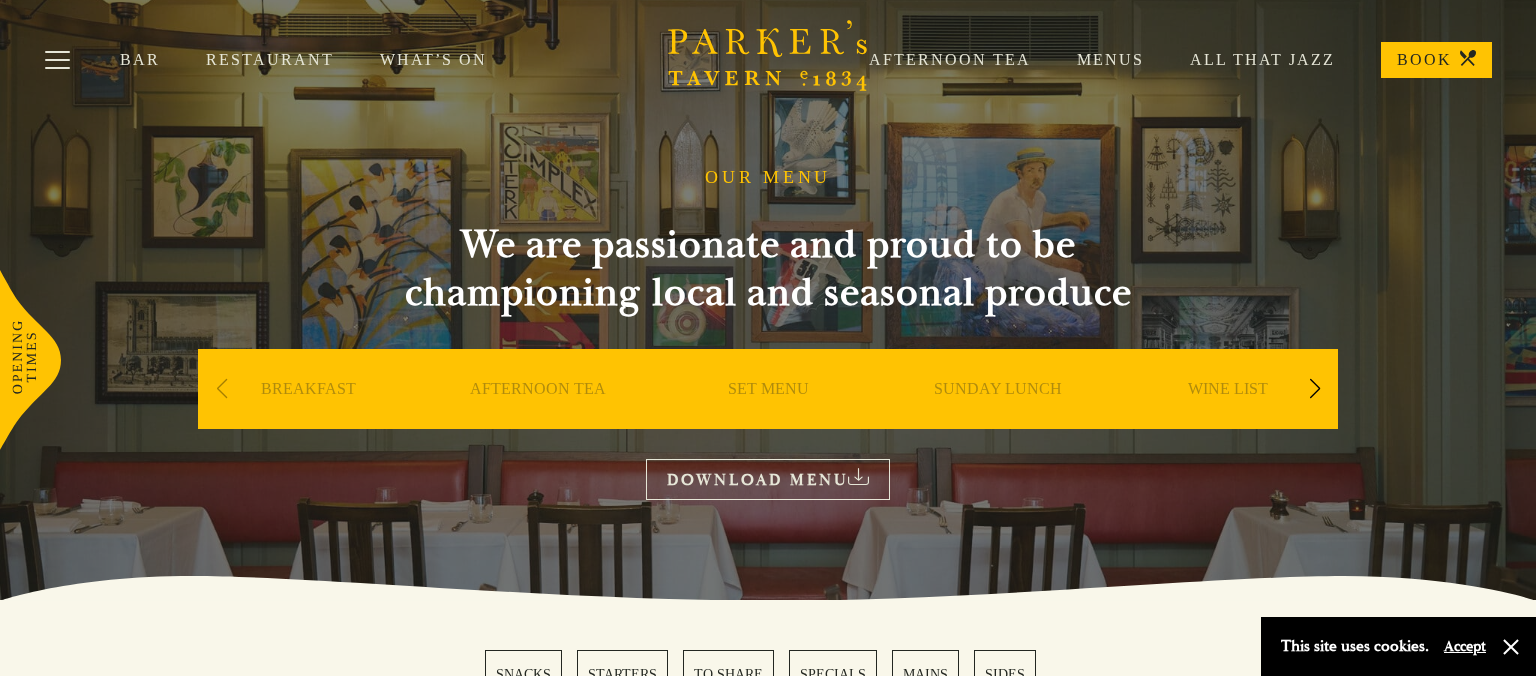 scroll, scrollTop: 0, scrollLeft: 0, axis: both 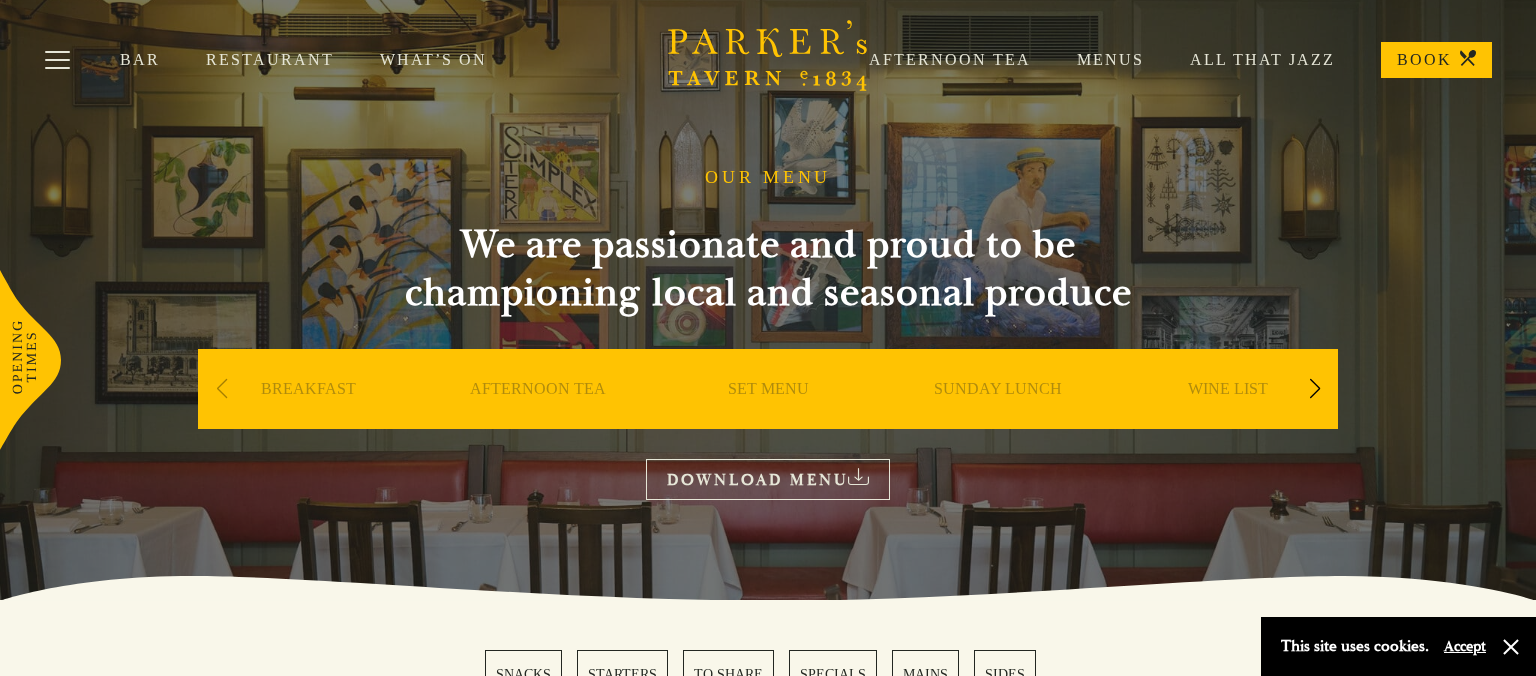 click on "Accept" at bounding box center (1465, 646) 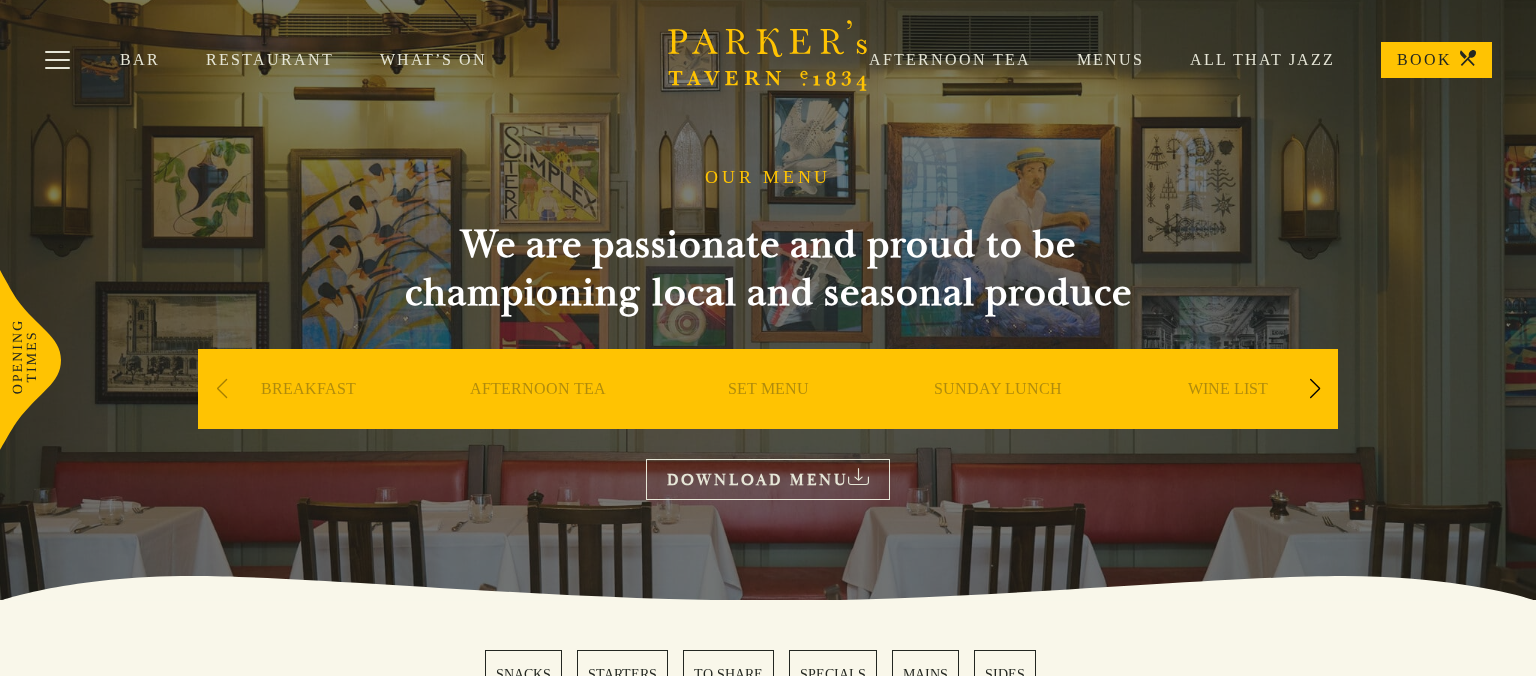 click on "AFTERNOON TEA" at bounding box center [538, 419] 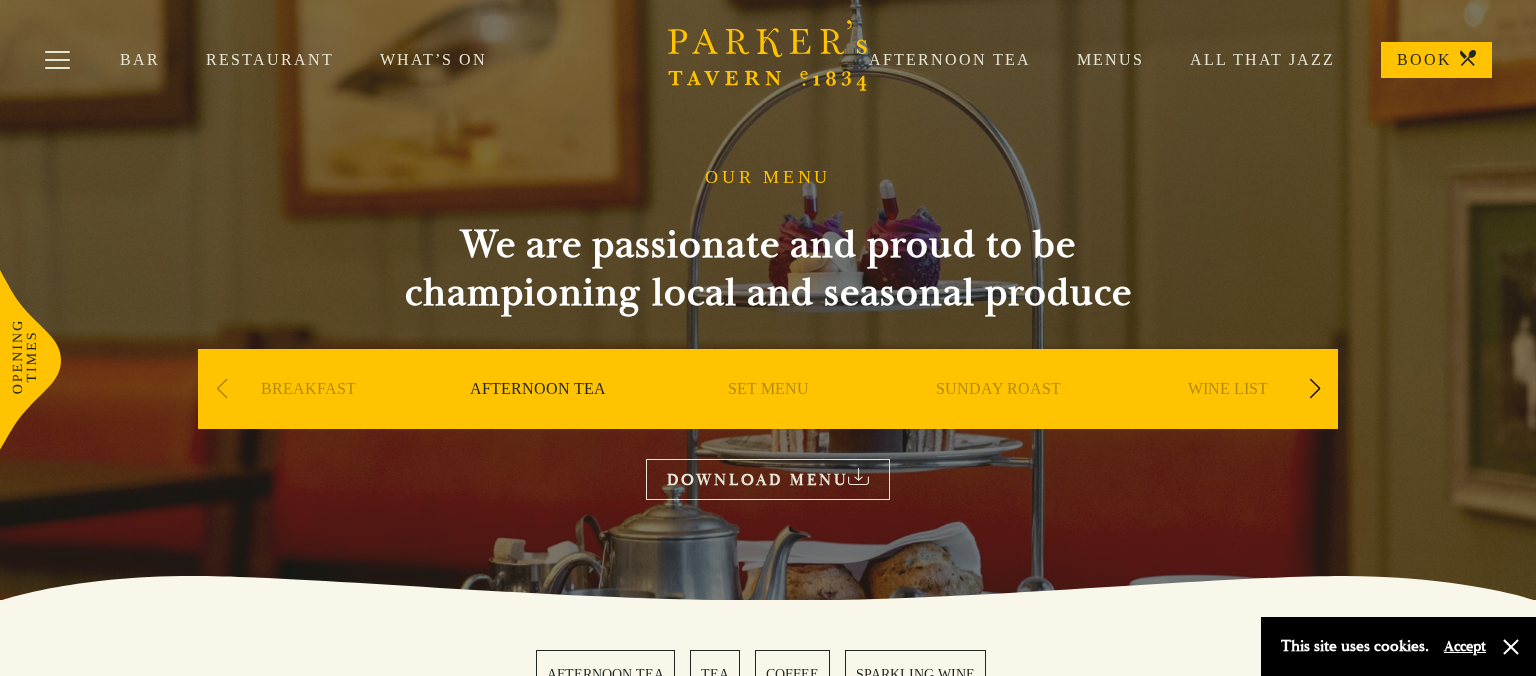 scroll, scrollTop: 0, scrollLeft: 0, axis: both 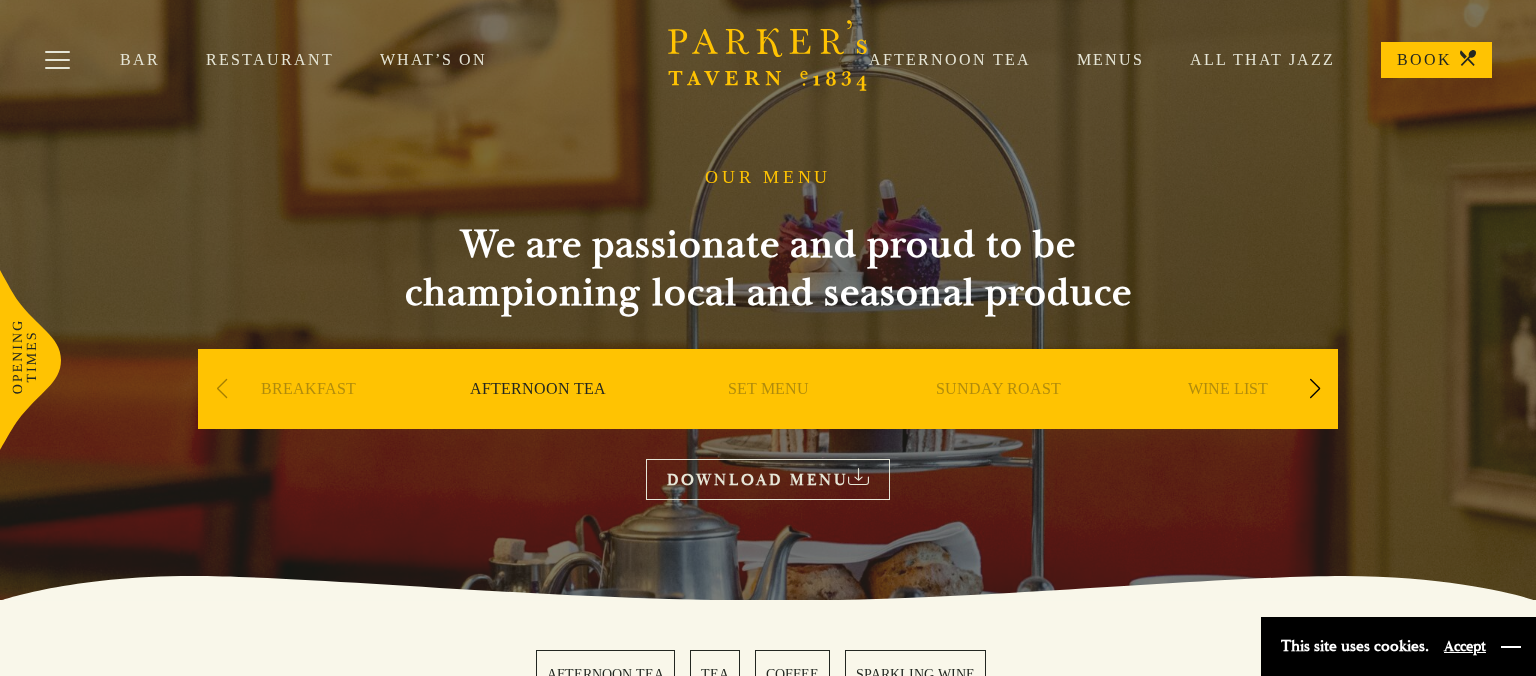 click at bounding box center [1511, 647] 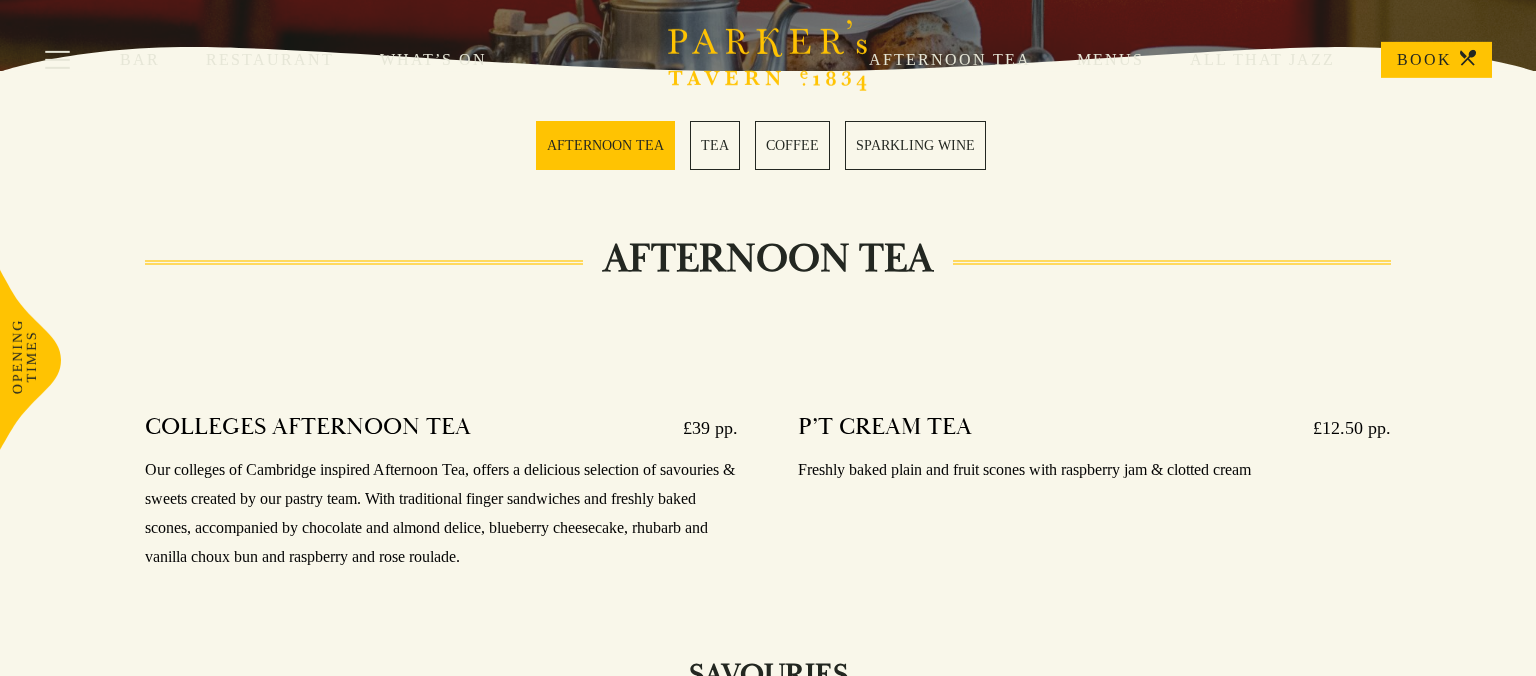 scroll, scrollTop: 580, scrollLeft: 0, axis: vertical 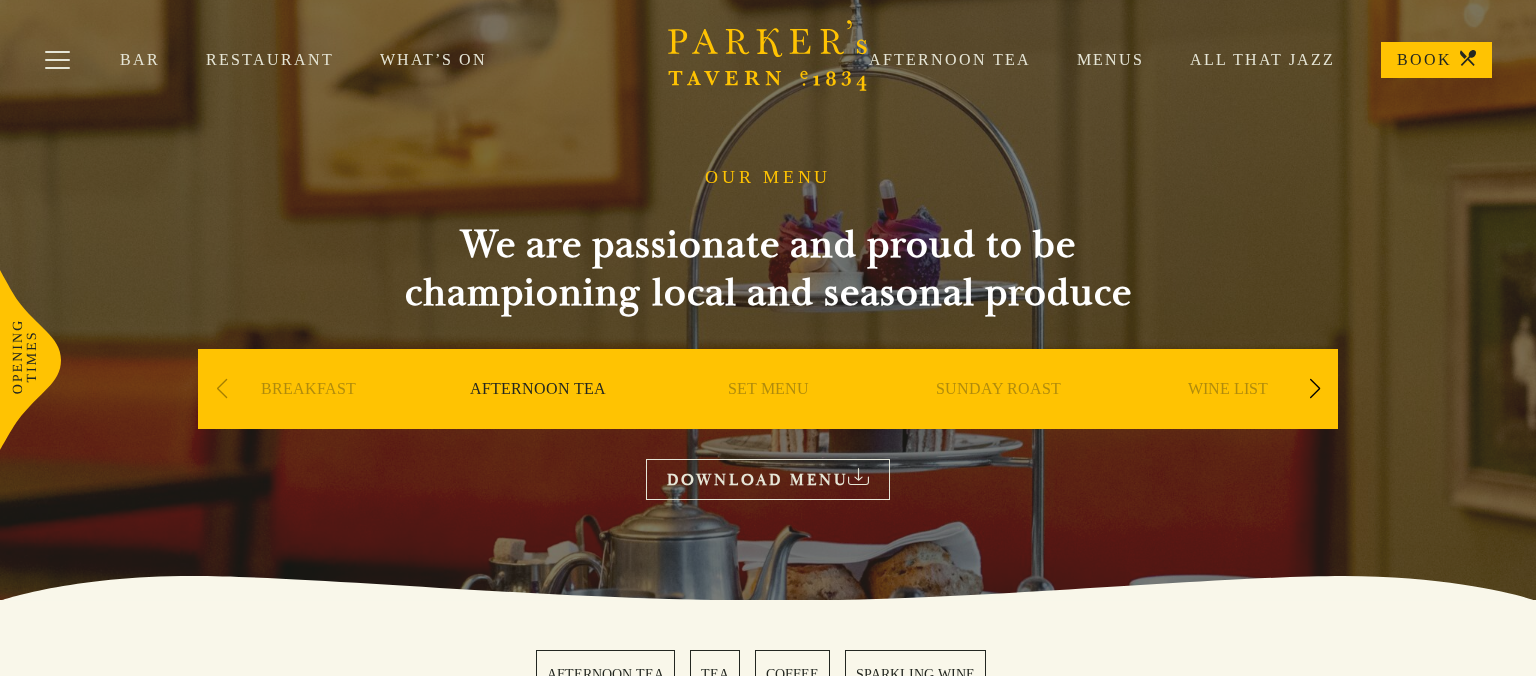 click on "Restaurant" at bounding box center [293, 60] 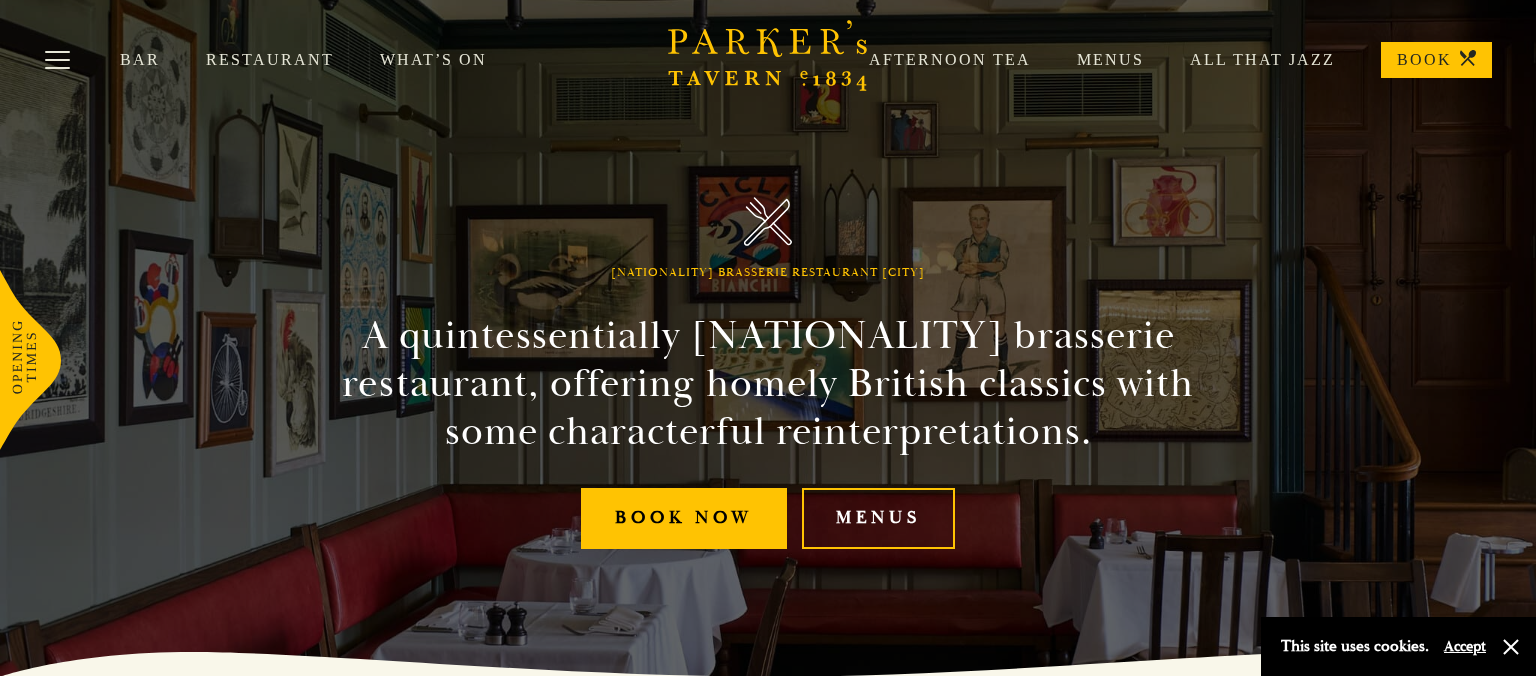 scroll, scrollTop: 0, scrollLeft: 0, axis: both 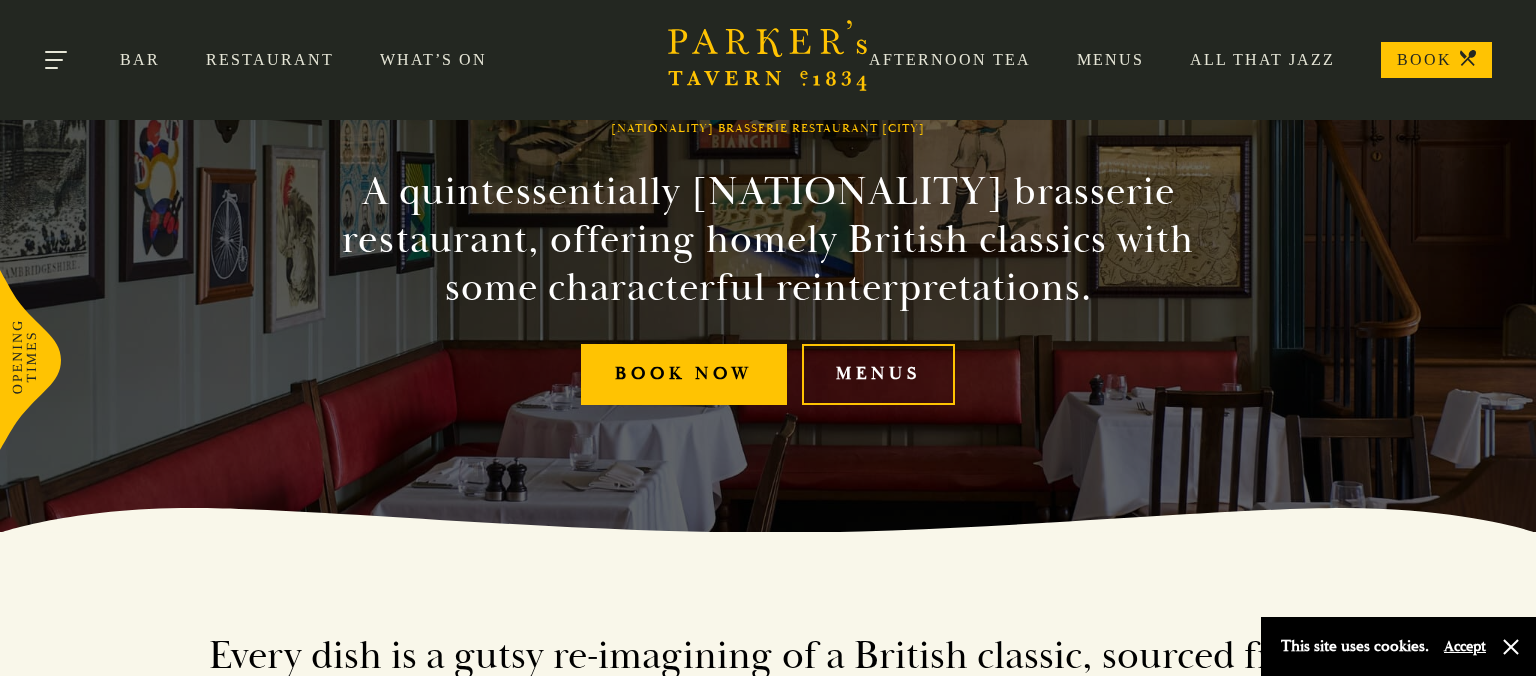 click at bounding box center (51, 68) 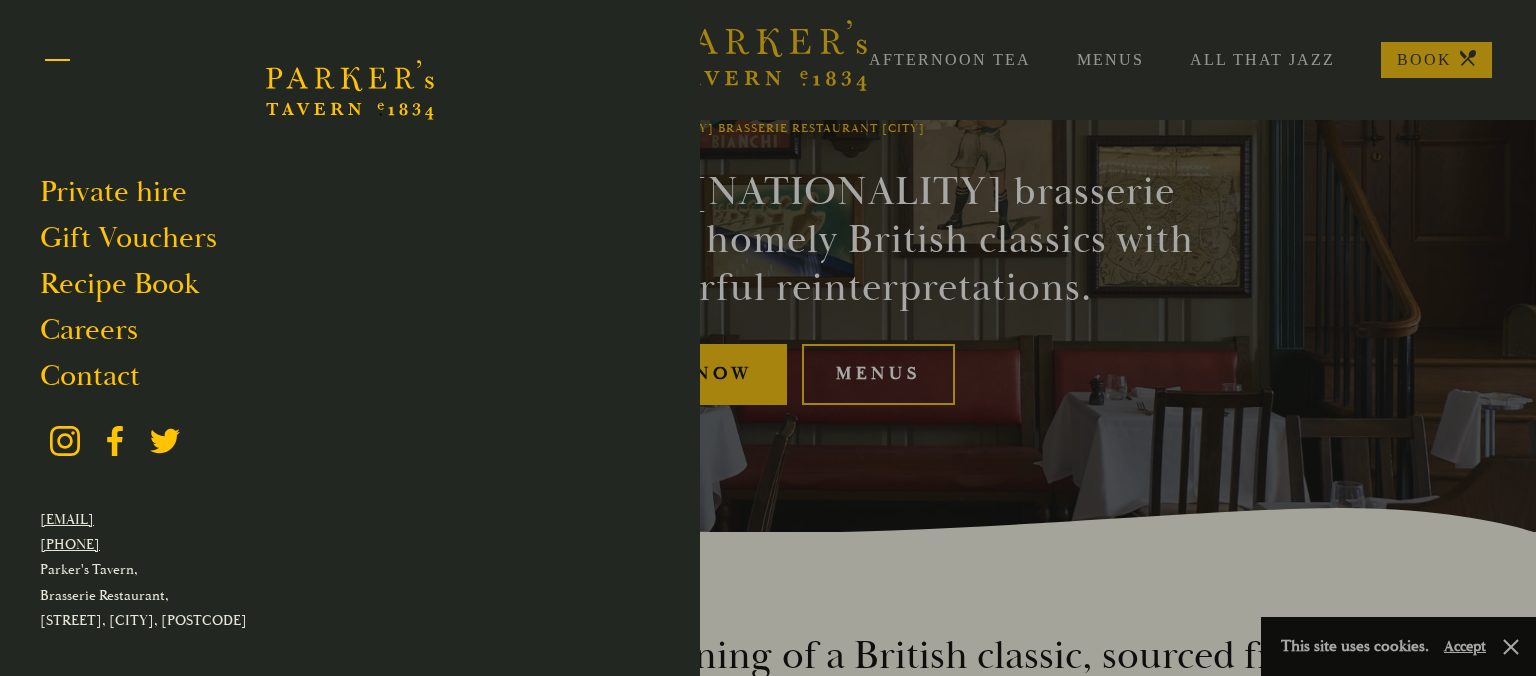 click at bounding box center [57, 63] 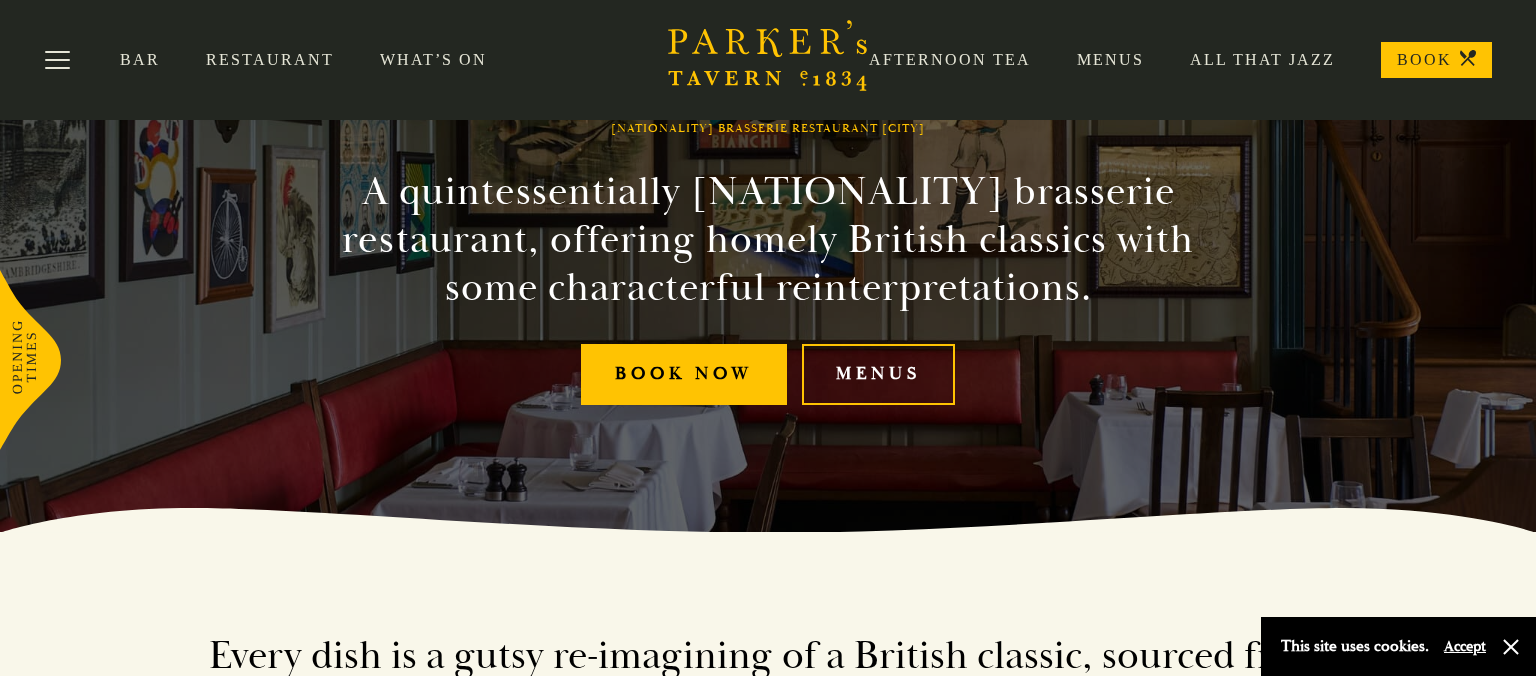click on "Bar" at bounding box center (163, 60) 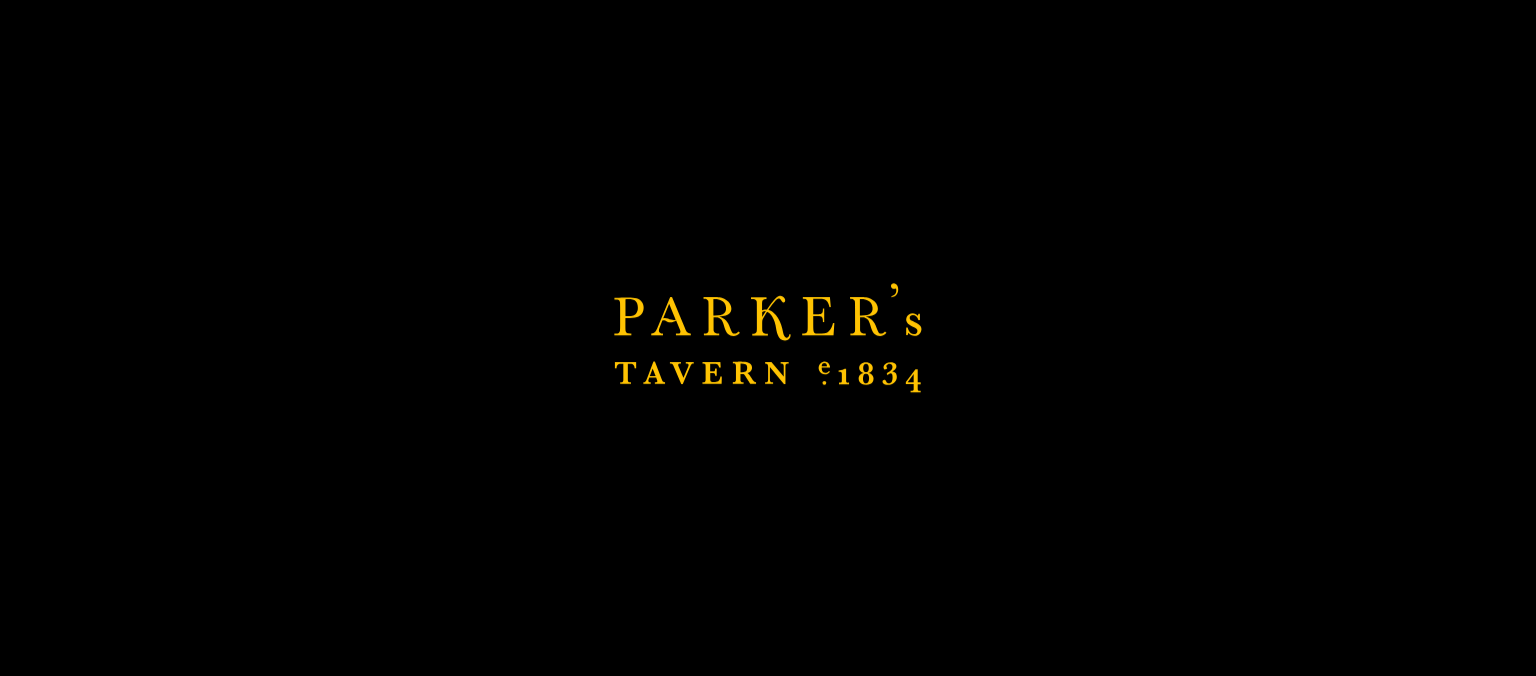 scroll, scrollTop: 620, scrollLeft: 0, axis: vertical 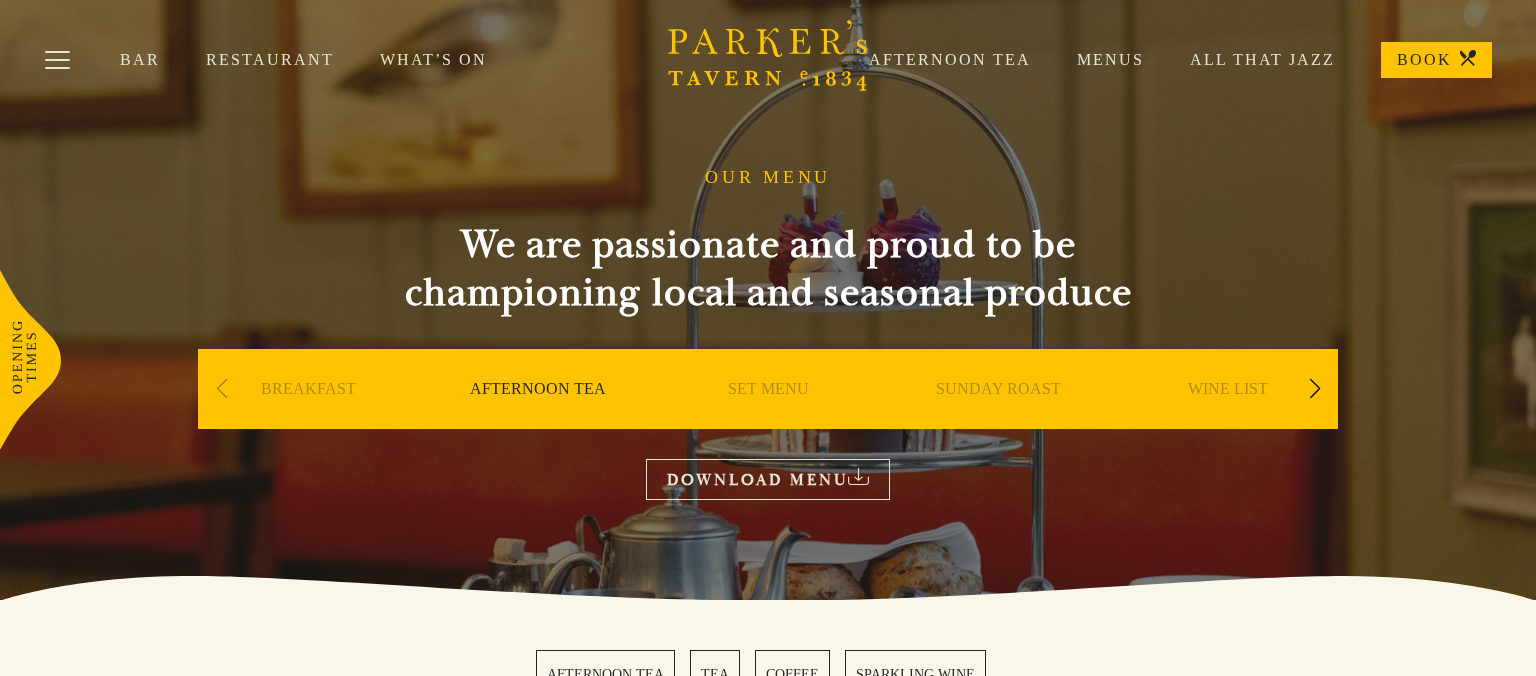 click on "What’s On" at bounding box center (456, 60) 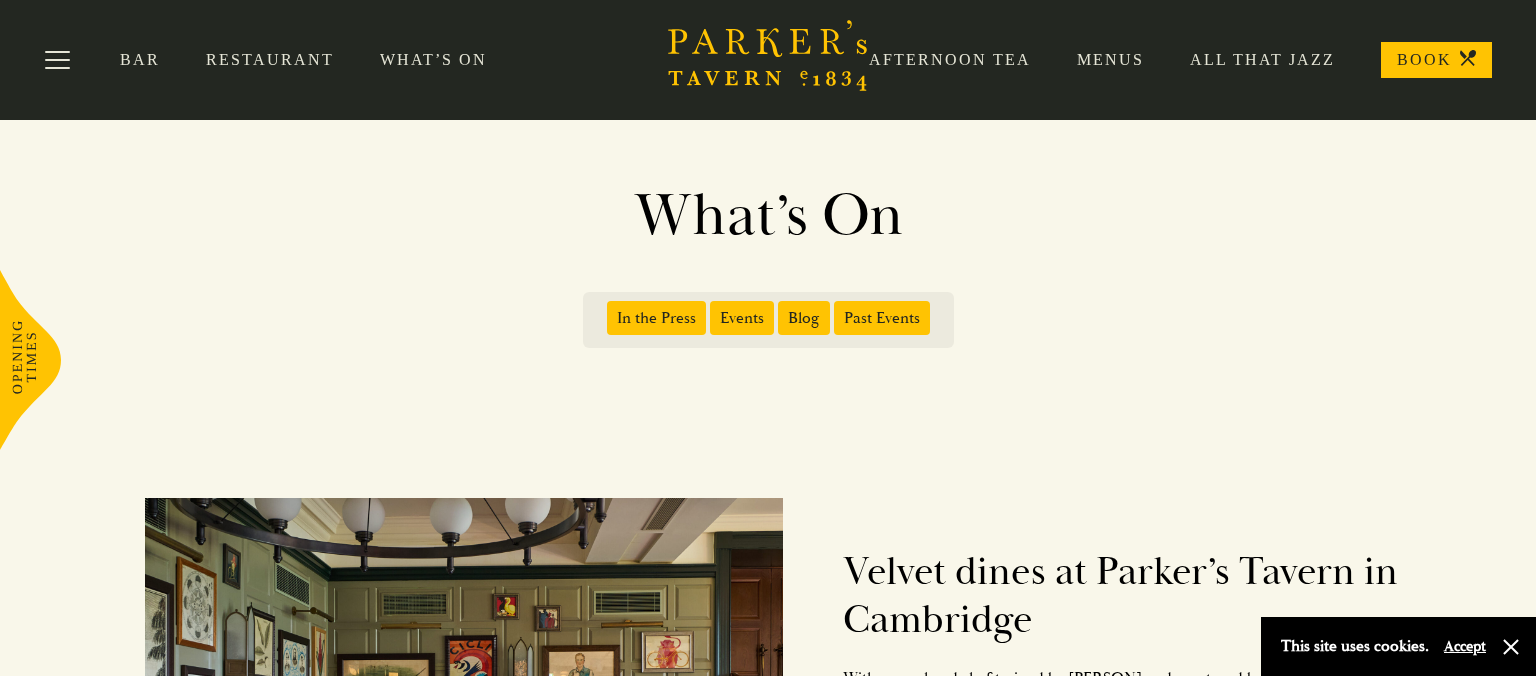 scroll, scrollTop: 0, scrollLeft: 0, axis: both 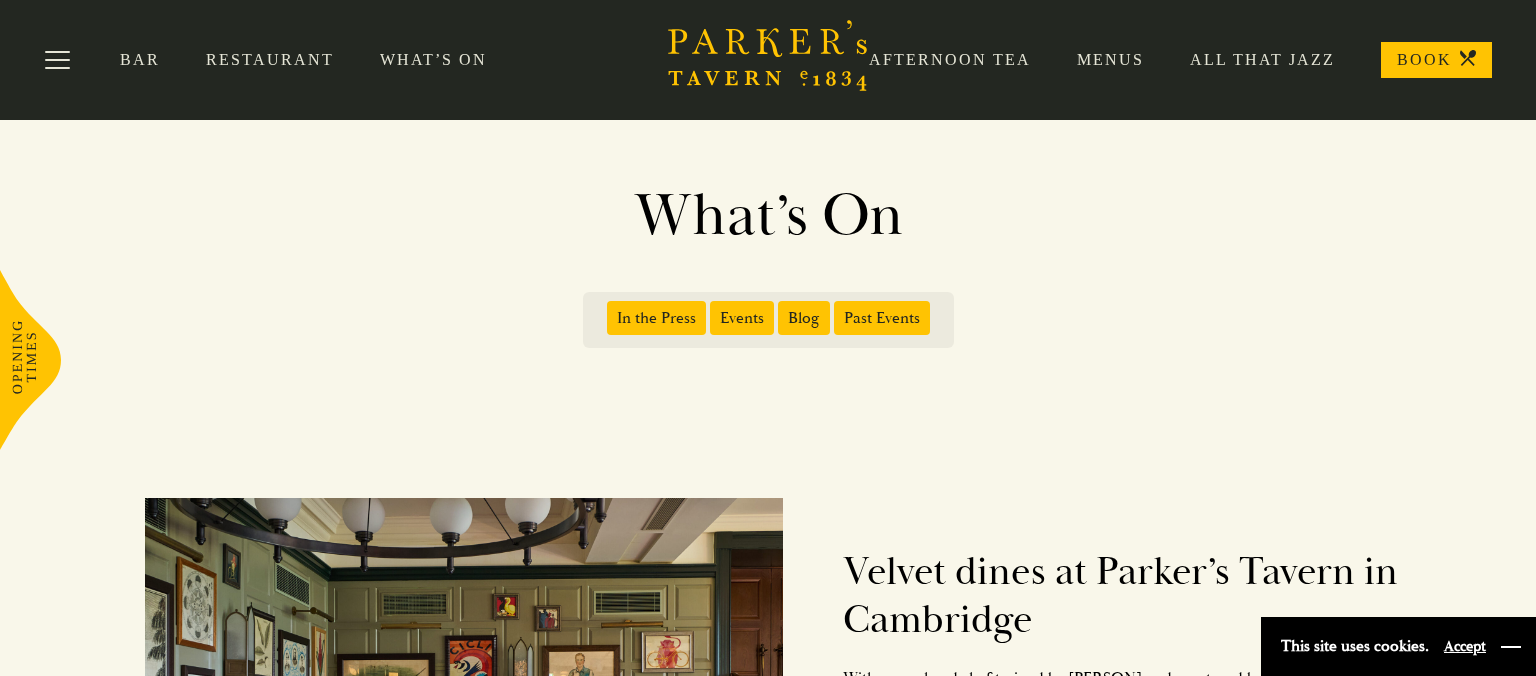 click at bounding box center [1511, 647] 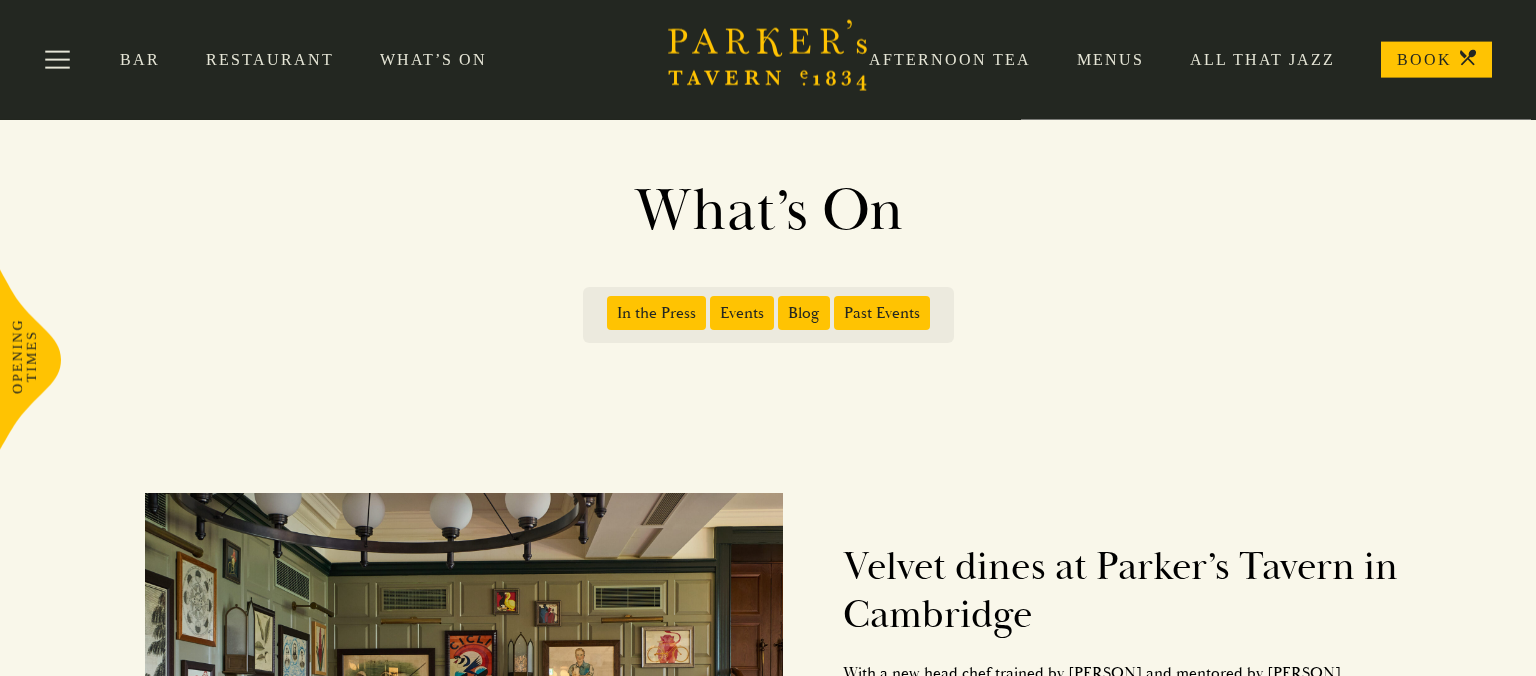 scroll, scrollTop: 0, scrollLeft: 0, axis: both 